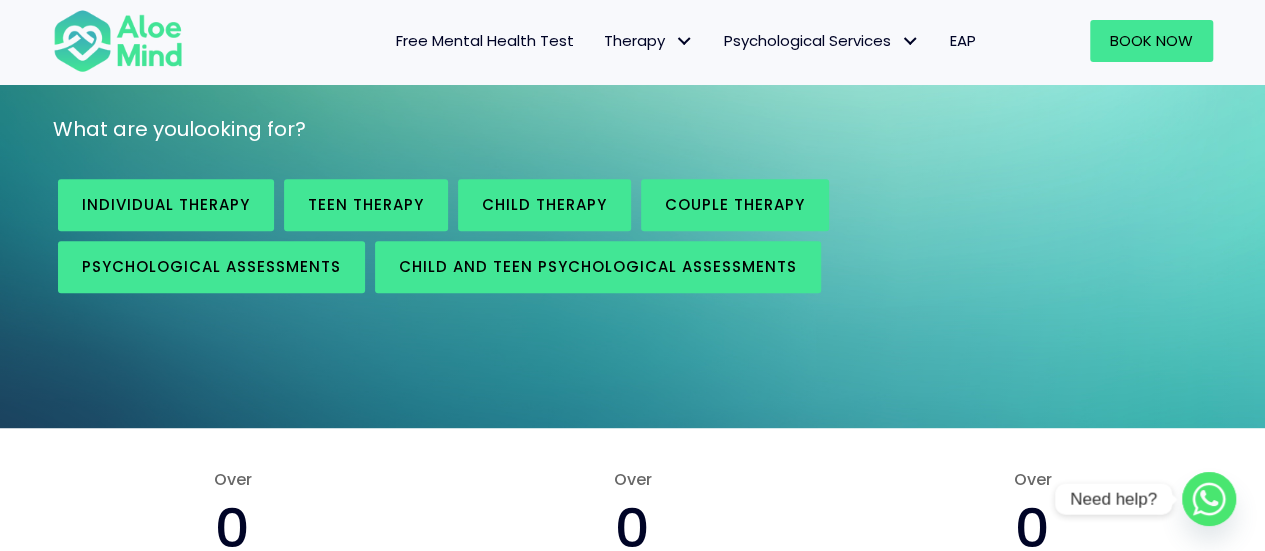 scroll, scrollTop: 298, scrollLeft: 0, axis: vertical 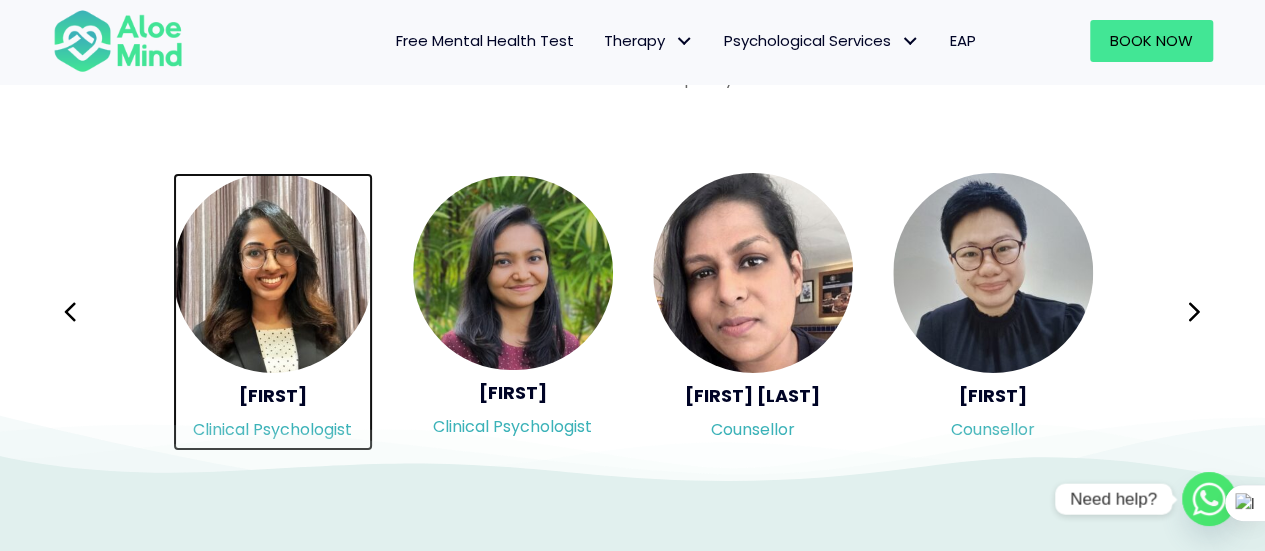 click at bounding box center (273, 273) 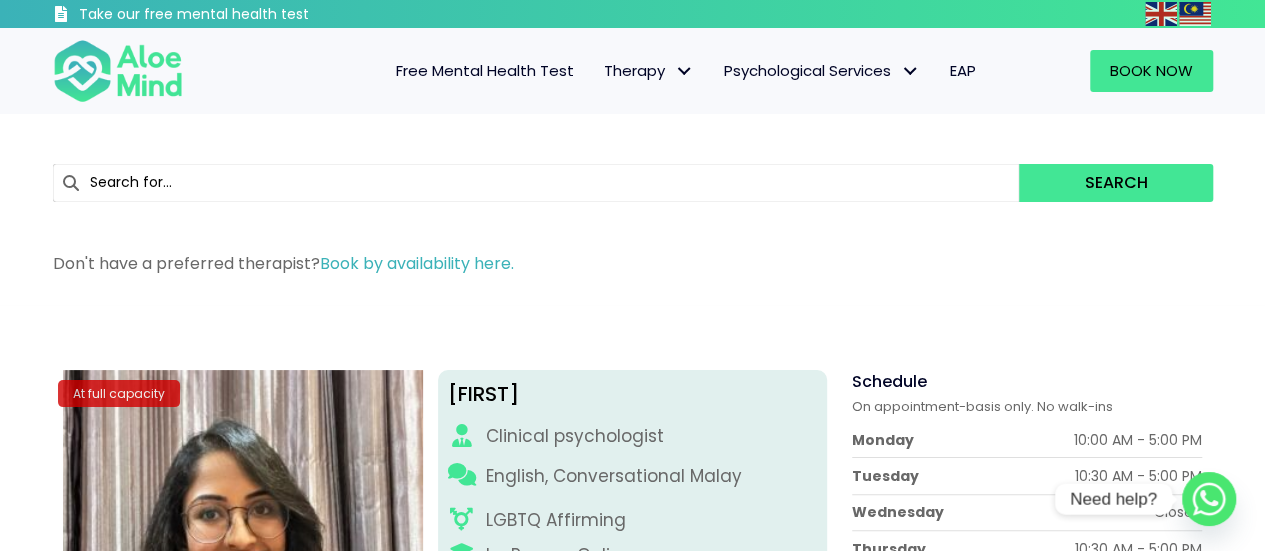 scroll, scrollTop: 72, scrollLeft: 0, axis: vertical 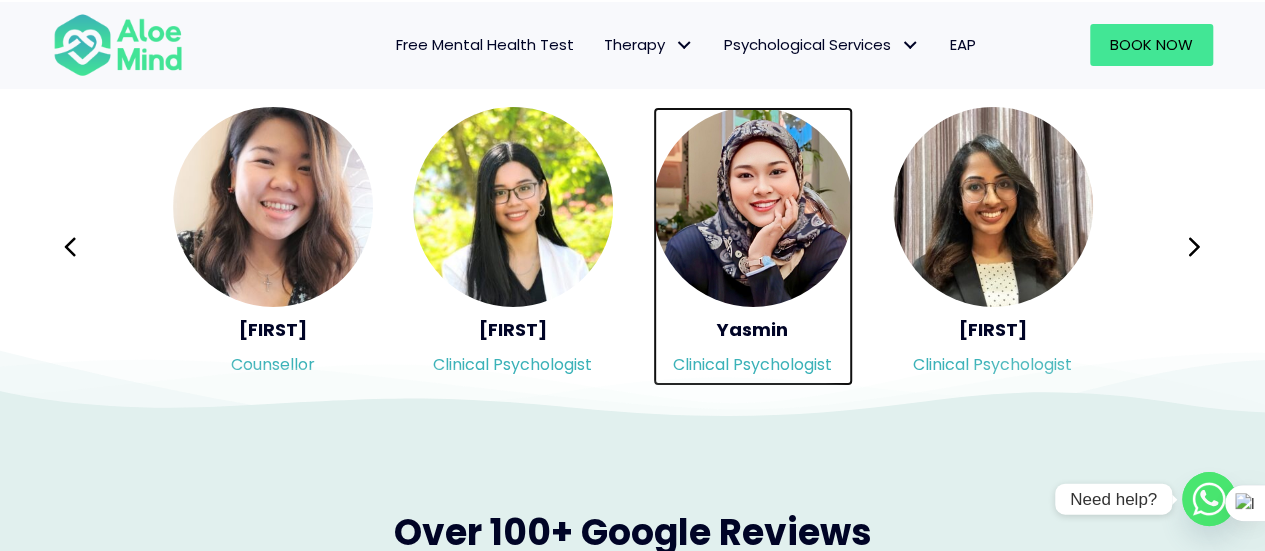 click at bounding box center (753, 207) 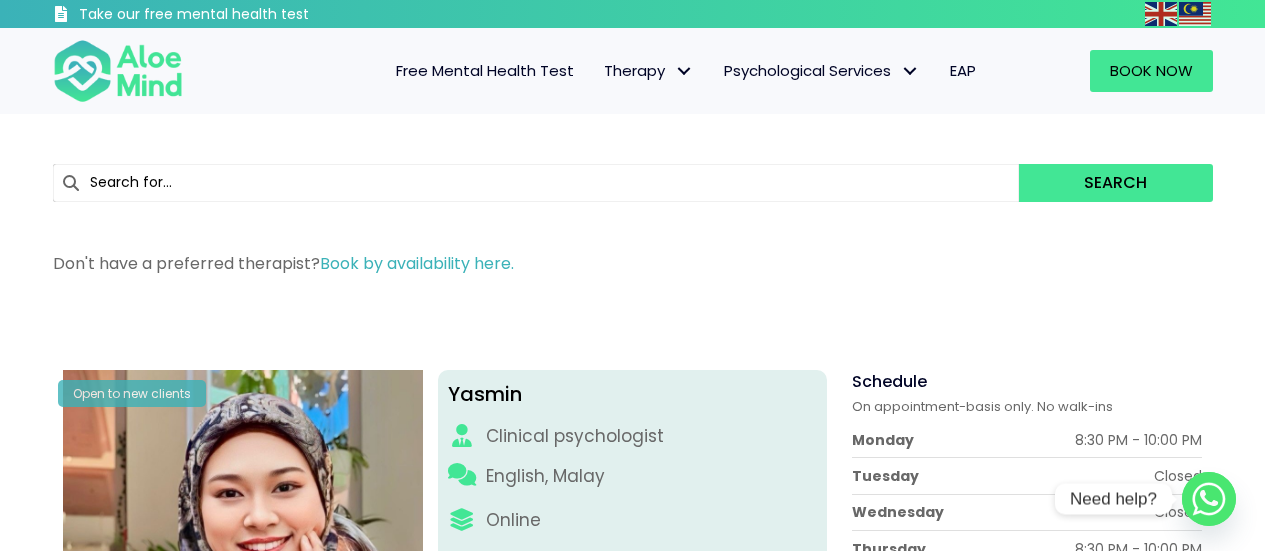 scroll, scrollTop: 0, scrollLeft: 0, axis: both 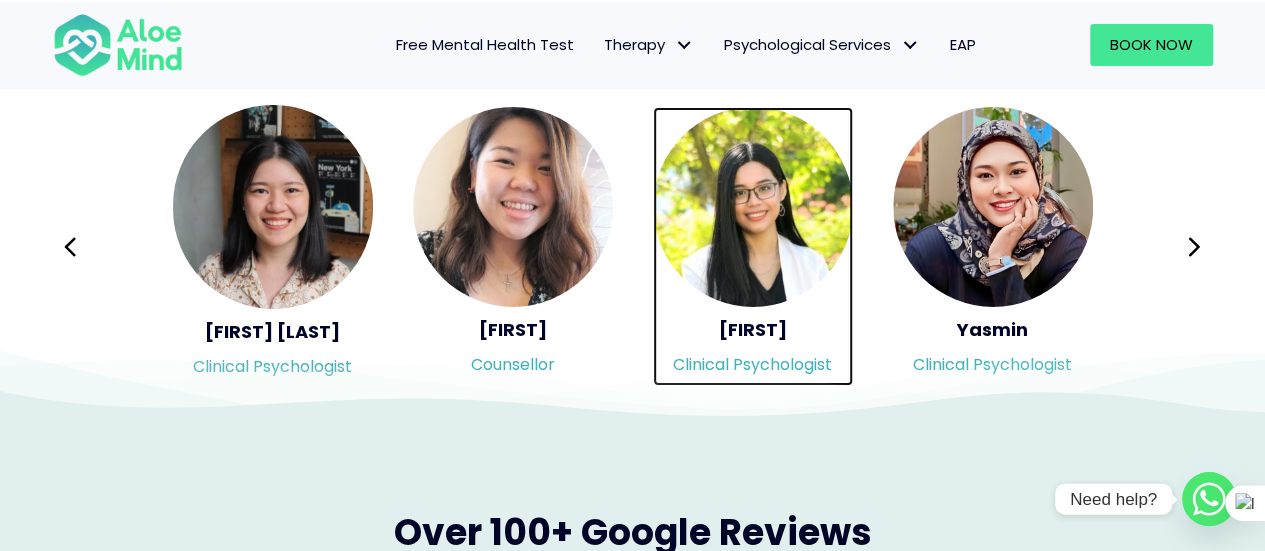click at bounding box center [753, 207] 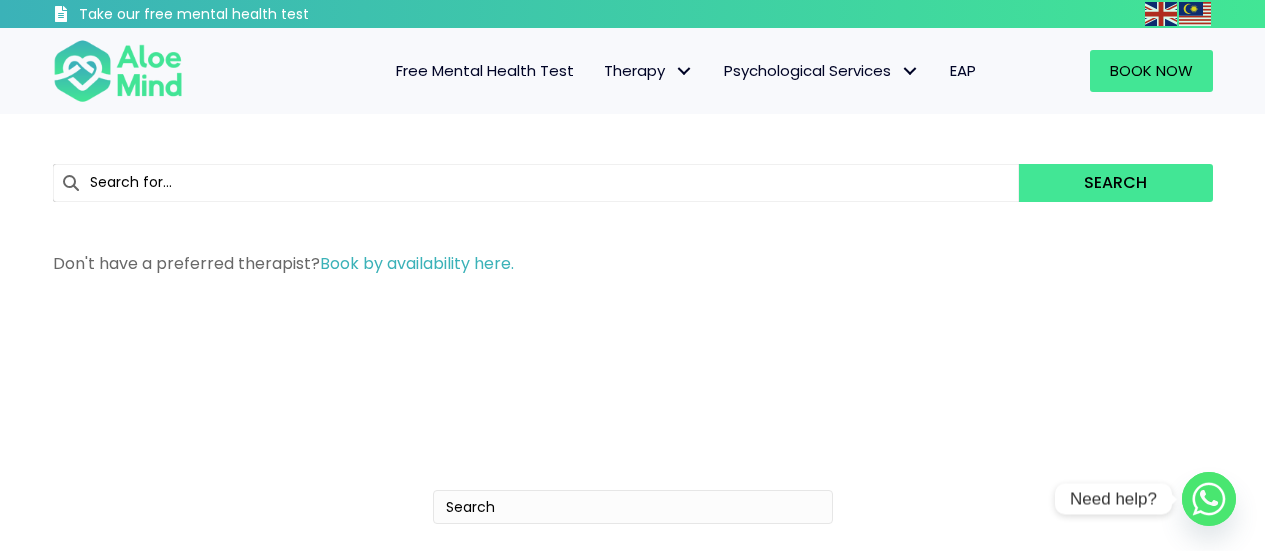 scroll, scrollTop: 0, scrollLeft: 0, axis: both 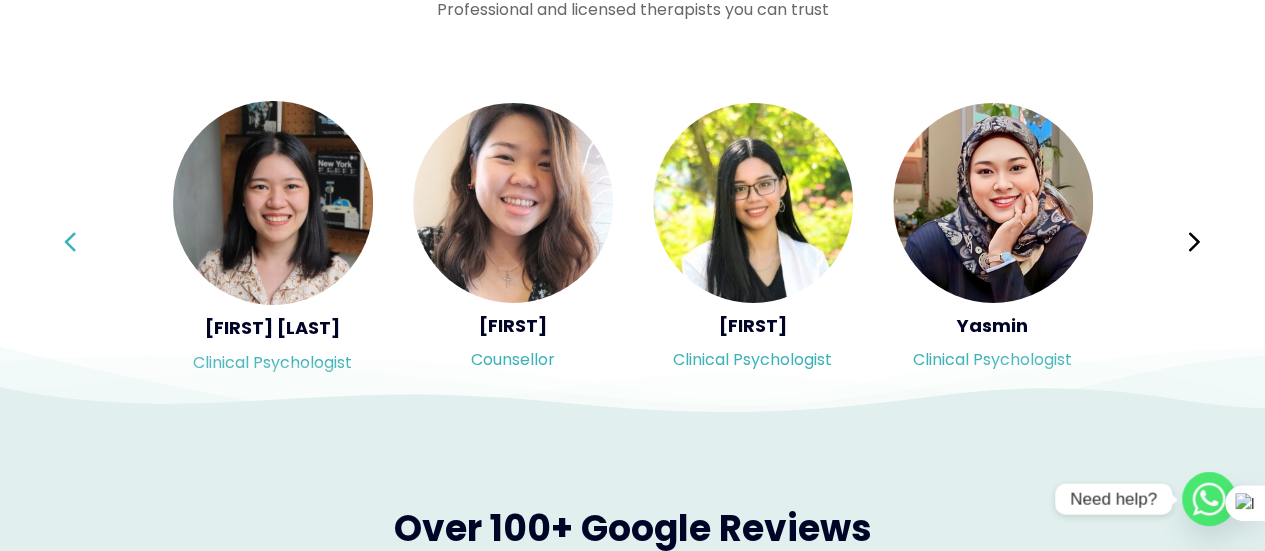 click on "Previous" at bounding box center (71, 242) 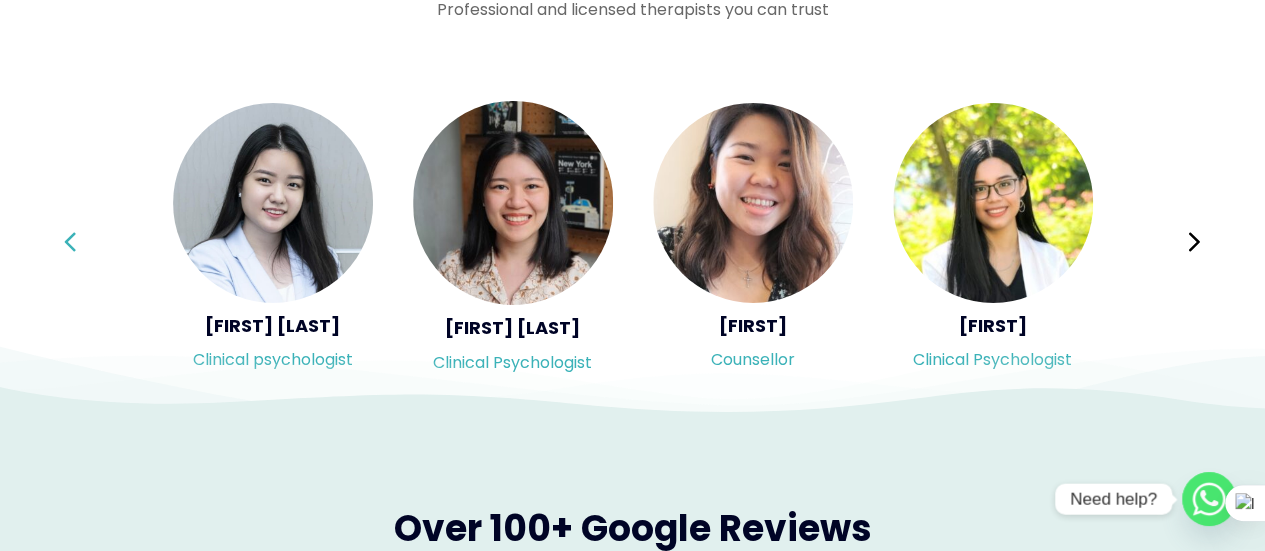 type 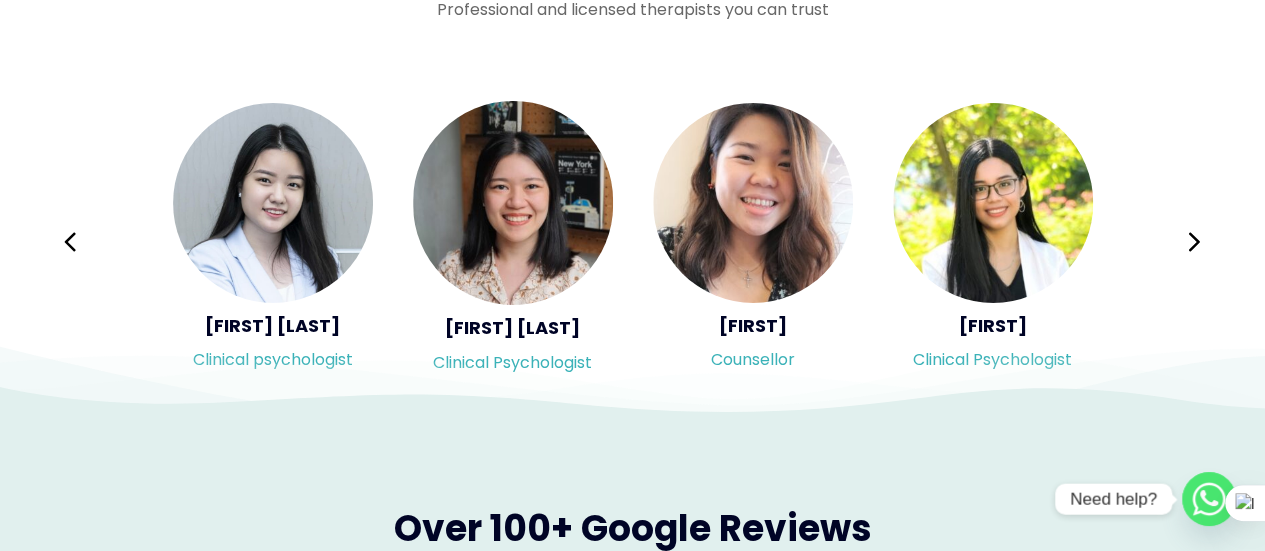 click on "Kah Mun Clinical psychologist
Jean Clinical psychologist
Wei Shan Clinical psychologist
Yen Li Clinical psychologist" at bounding box center [633, 242] 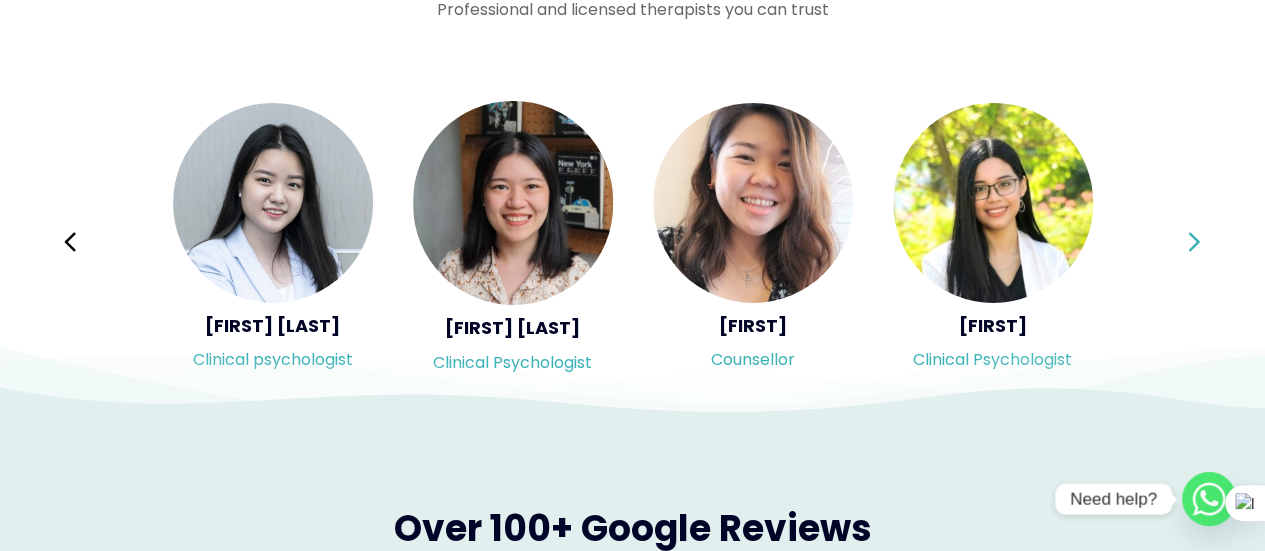 click 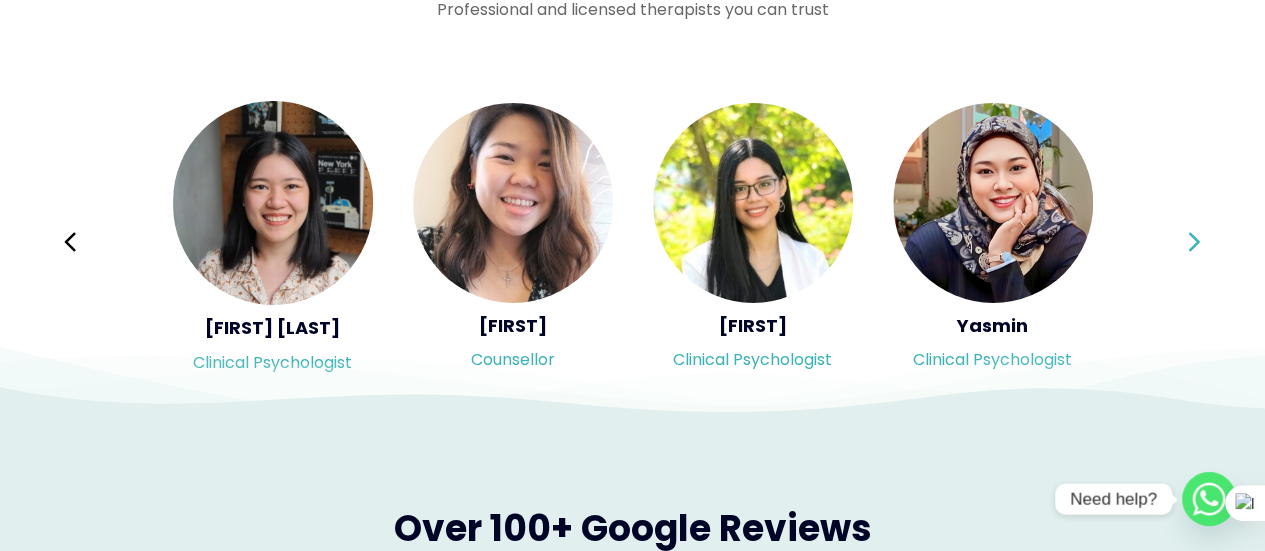 type 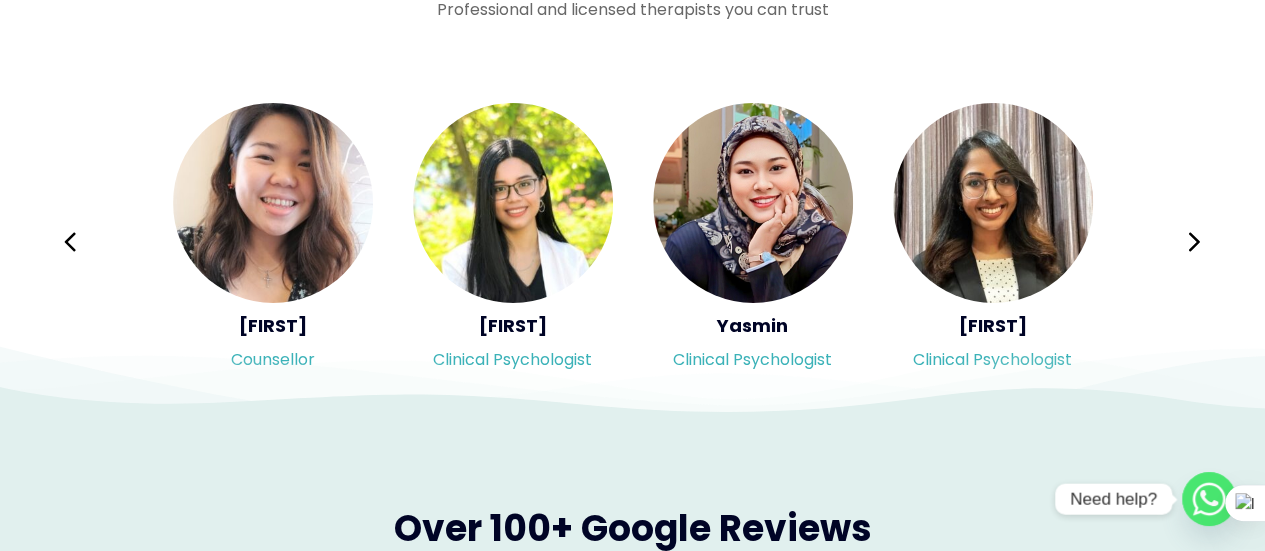drag, startPoint x: 1184, startPoint y: 204, endPoint x: 545, endPoint y: 287, distance: 644.3679 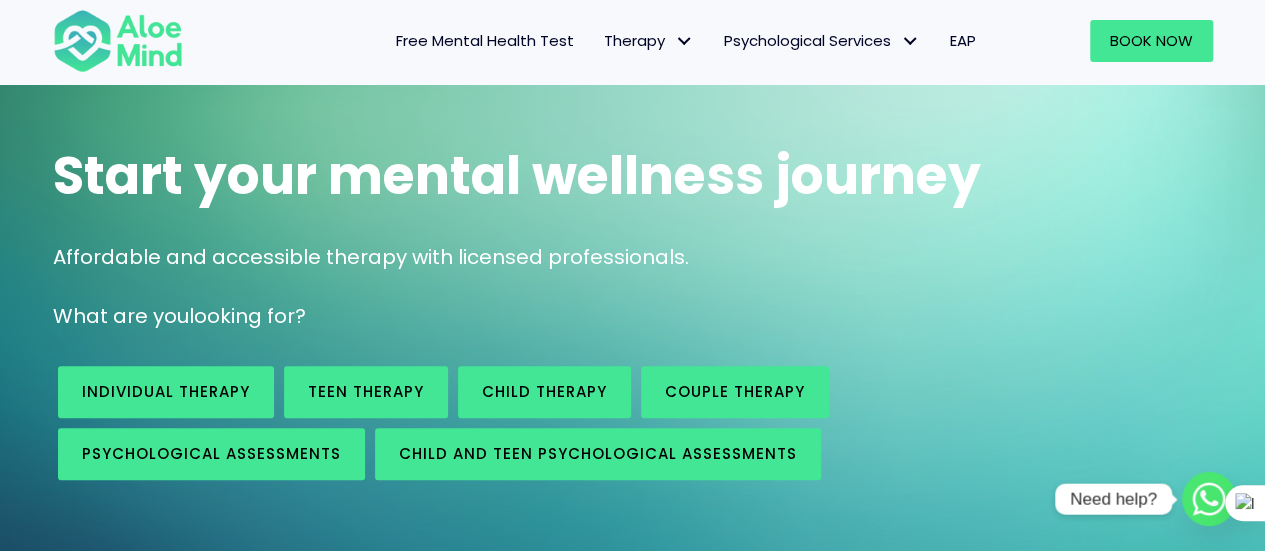 scroll, scrollTop: 0, scrollLeft: 0, axis: both 